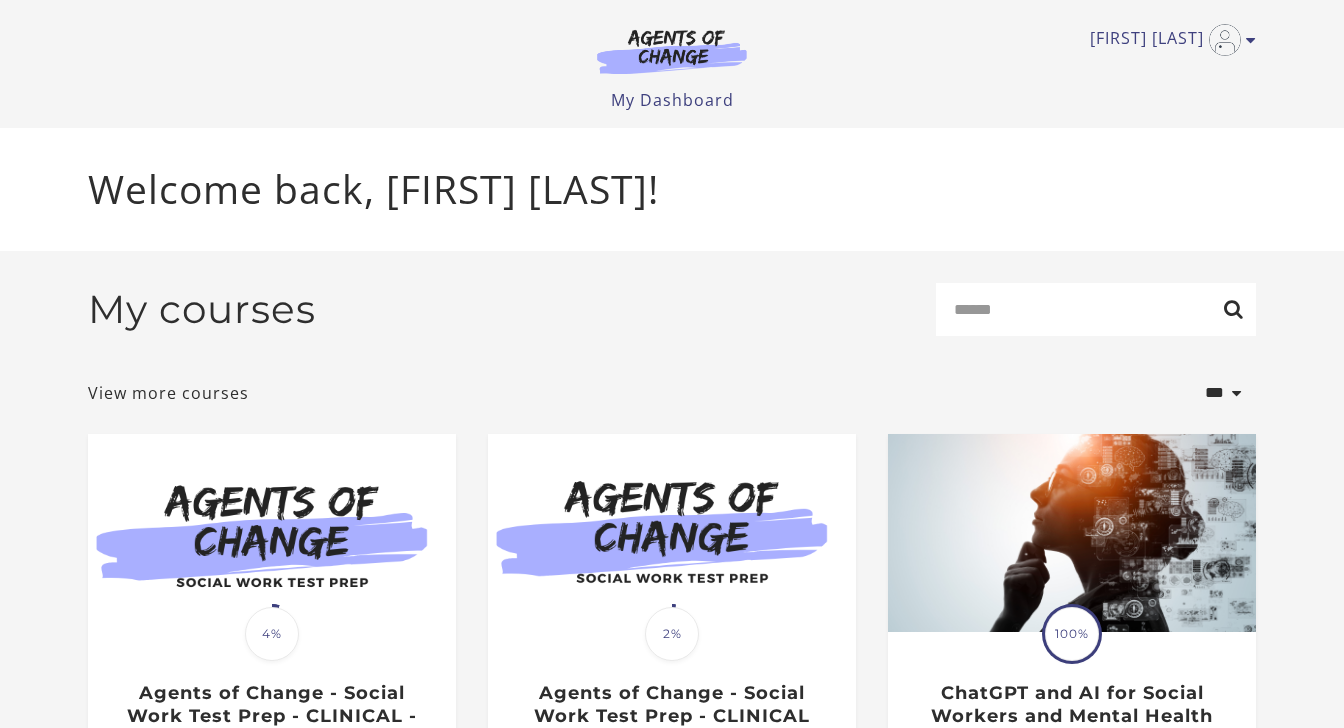 scroll, scrollTop: 0, scrollLeft: 0, axis: both 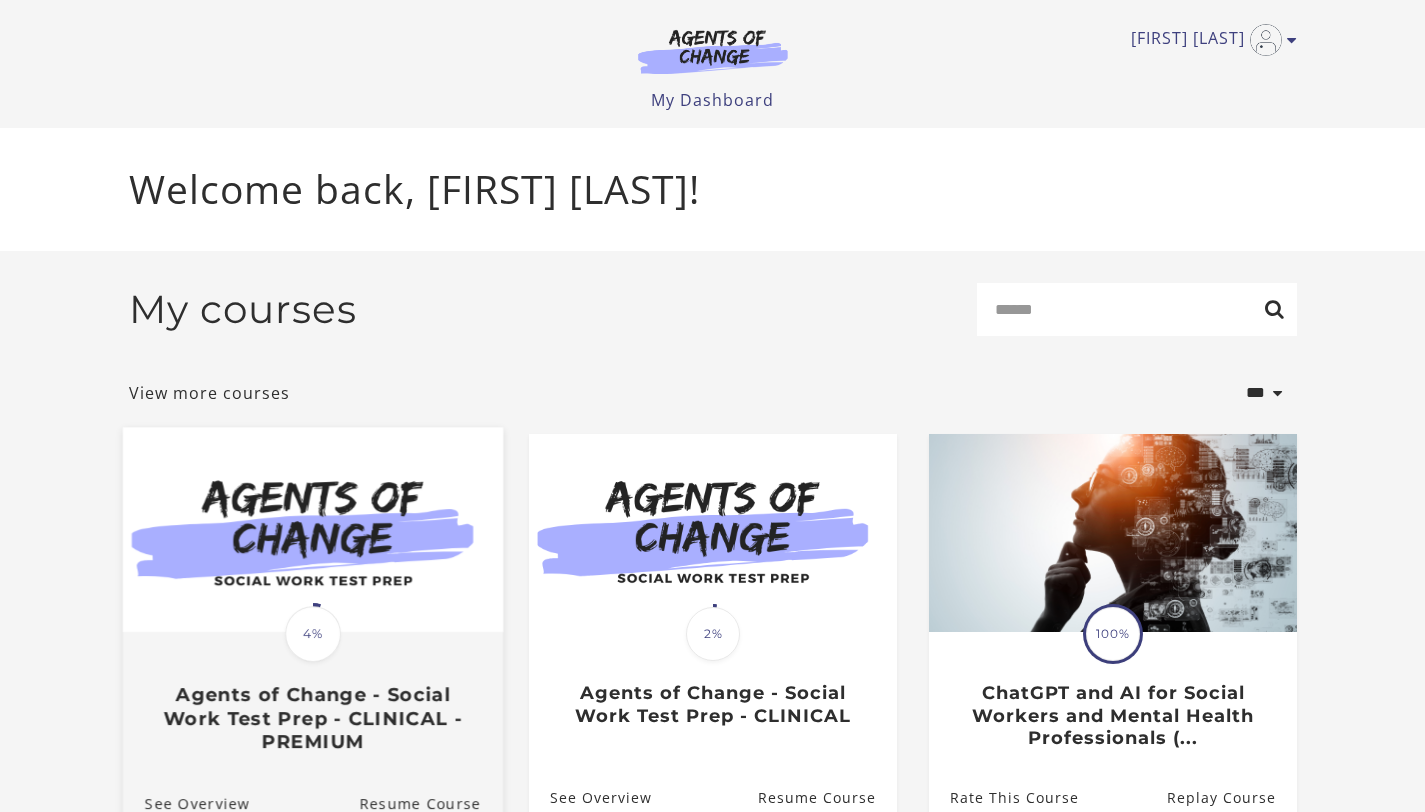 click on "Translation missing: en.liquid.partials.dashboard_course_card.progress_description: 4%
4%" at bounding box center [313, 634] 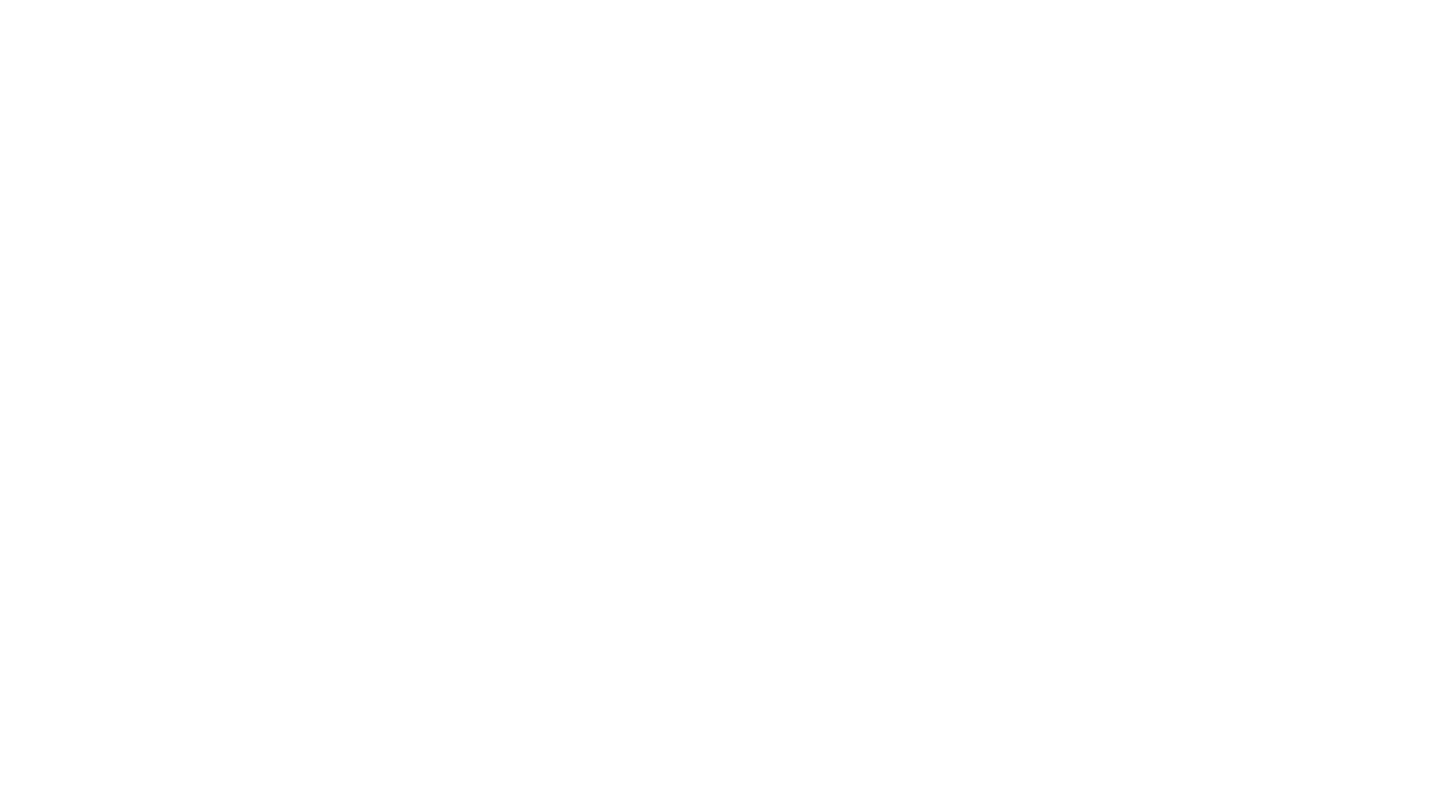 scroll, scrollTop: 0, scrollLeft: 0, axis: both 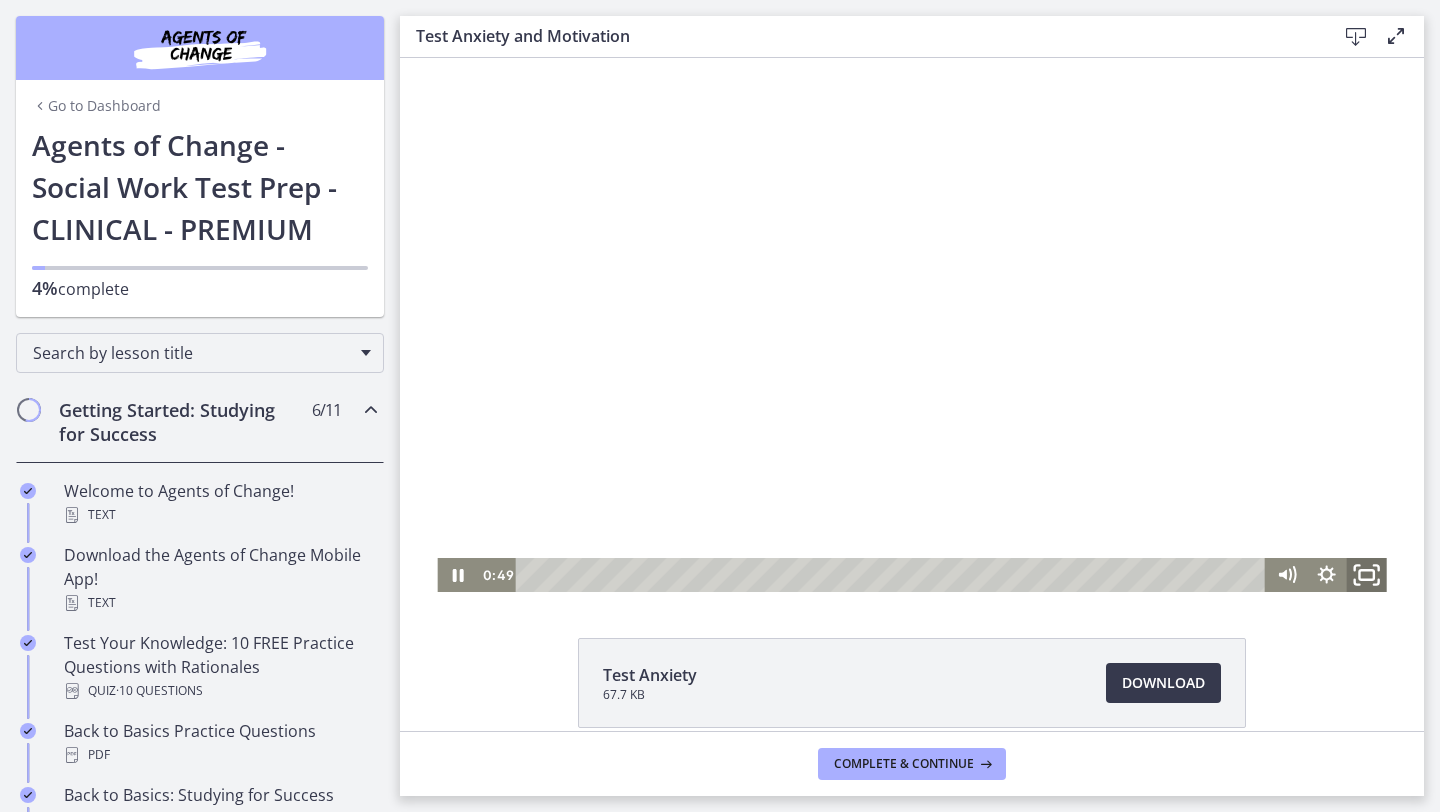 click 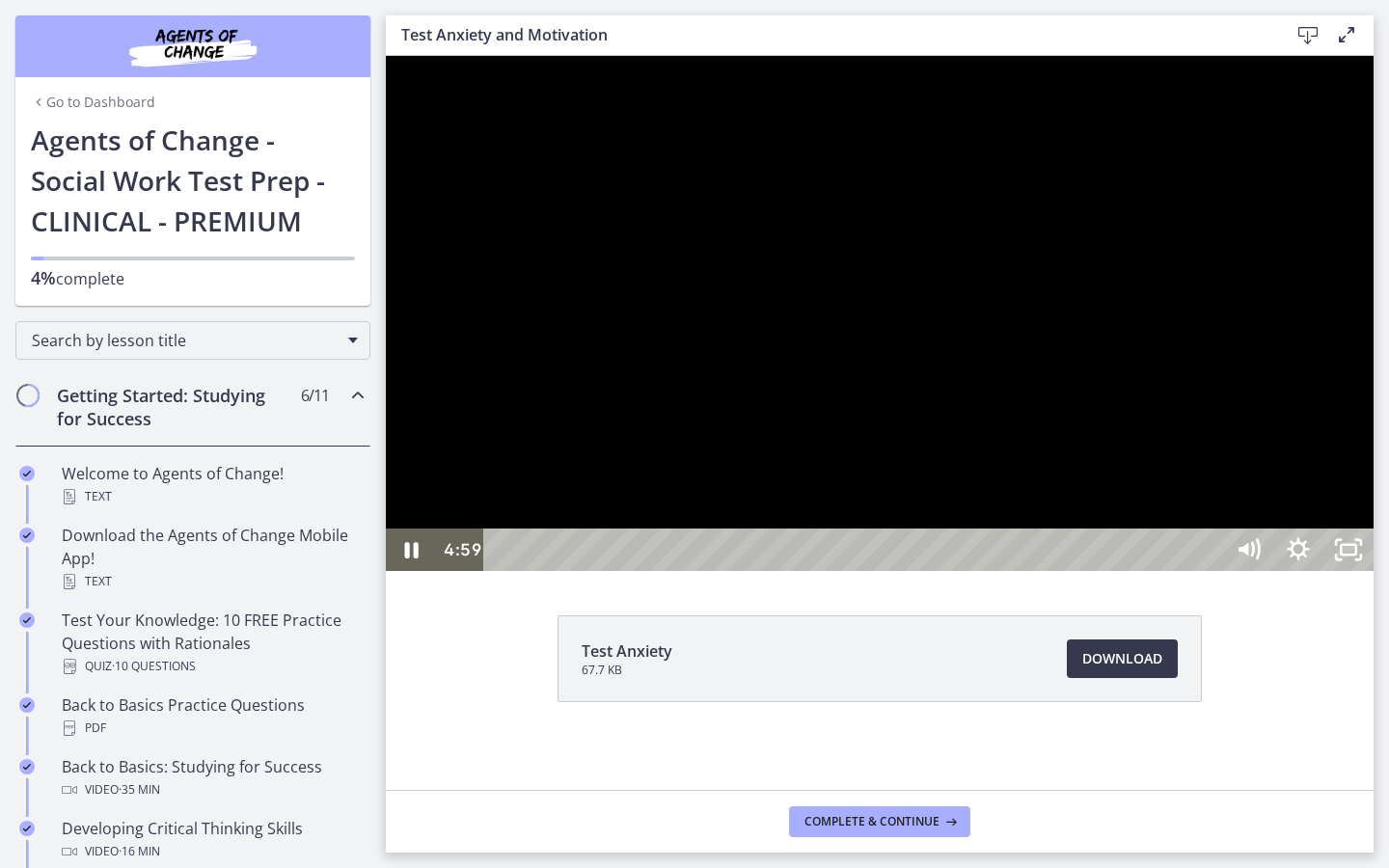 click at bounding box center [880, 313] 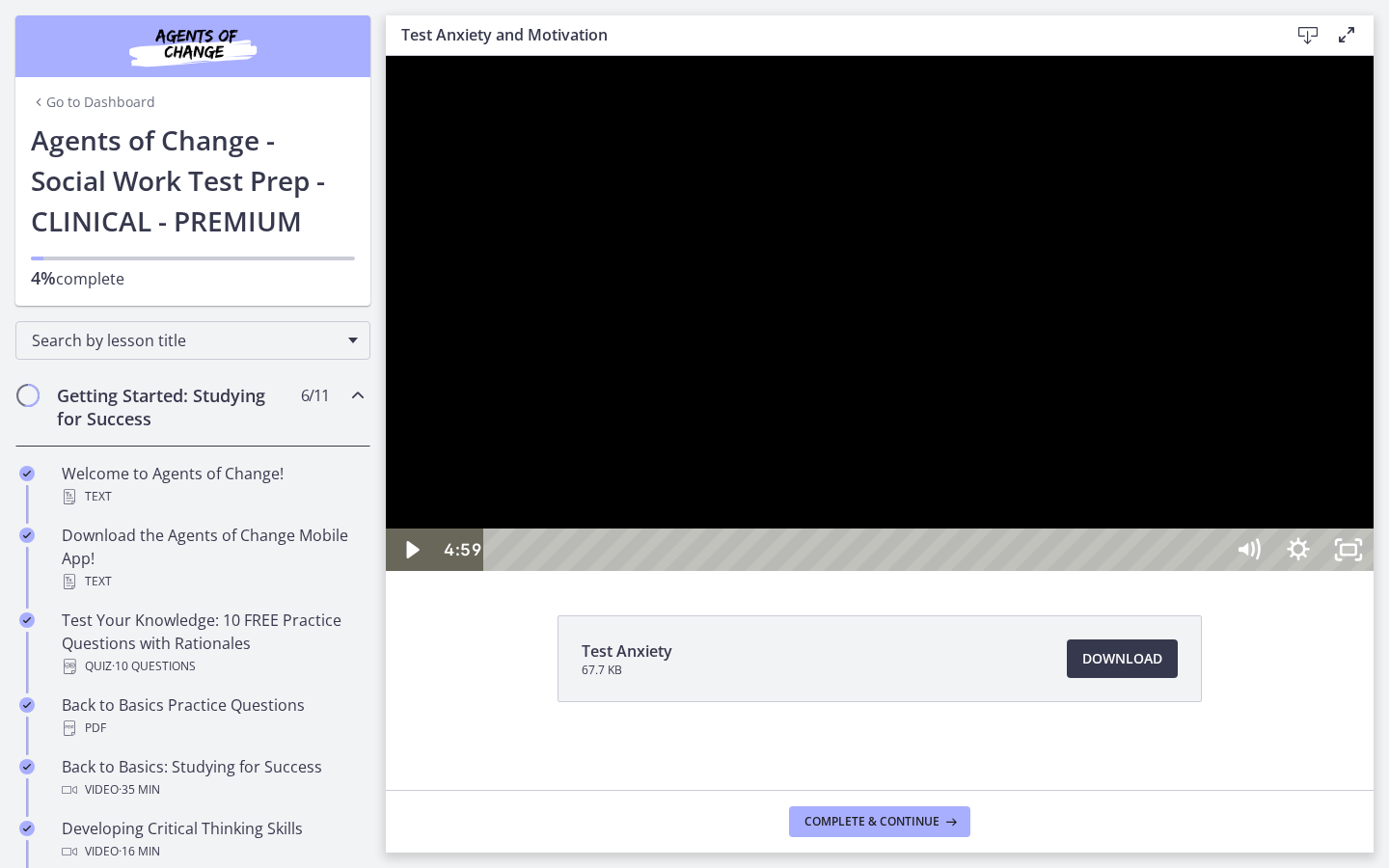 click at bounding box center [880, 313] 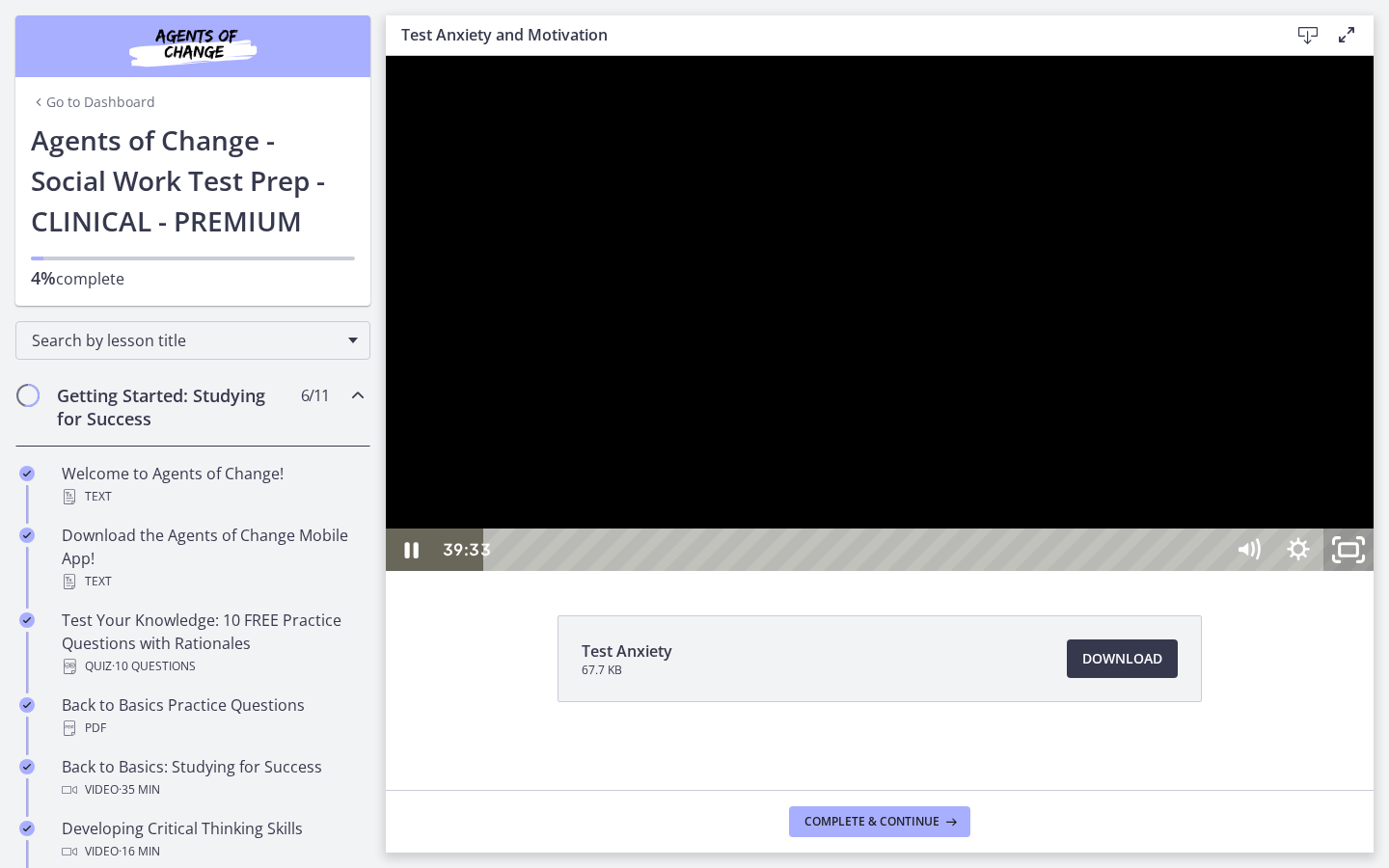 click 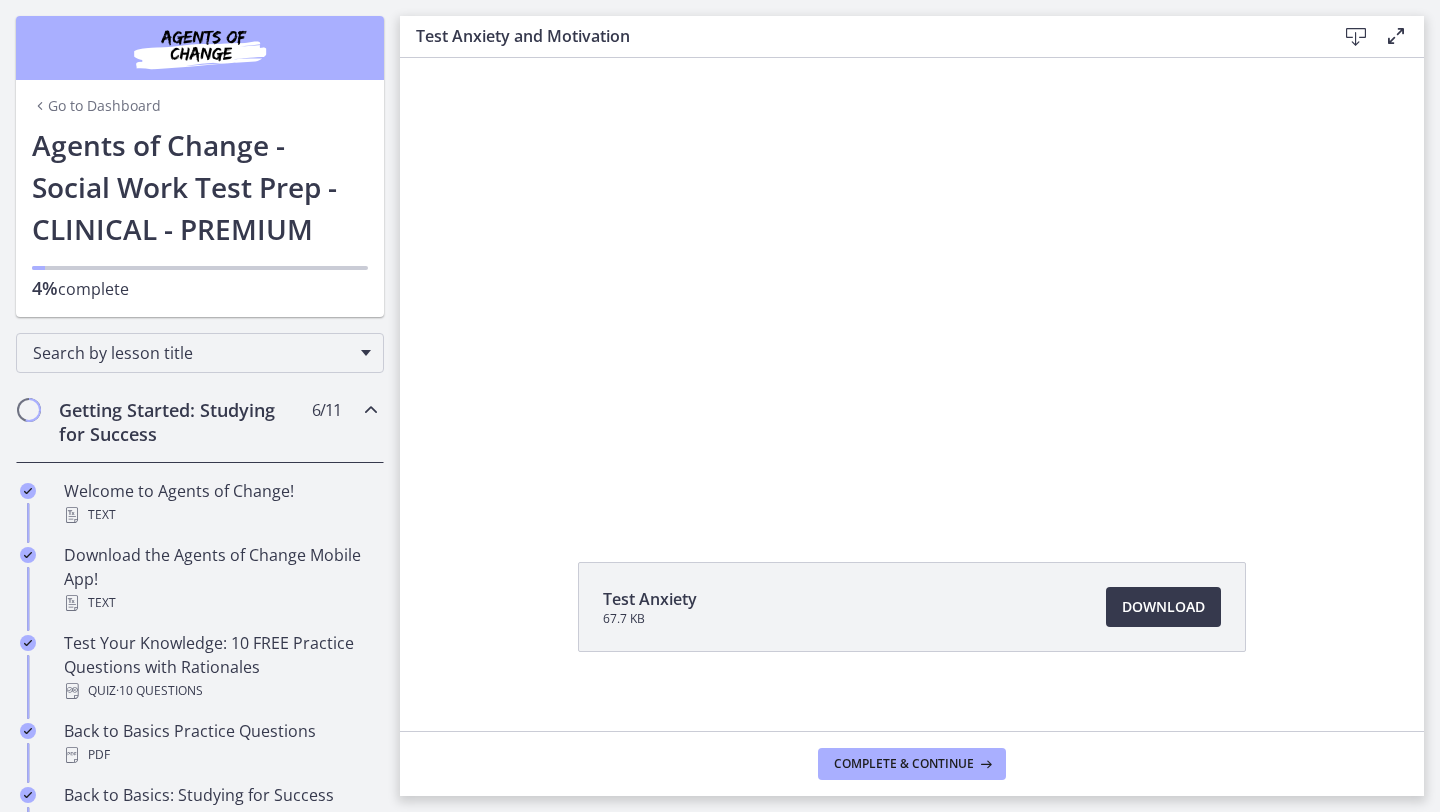 scroll, scrollTop: 0, scrollLeft: 0, axis: both 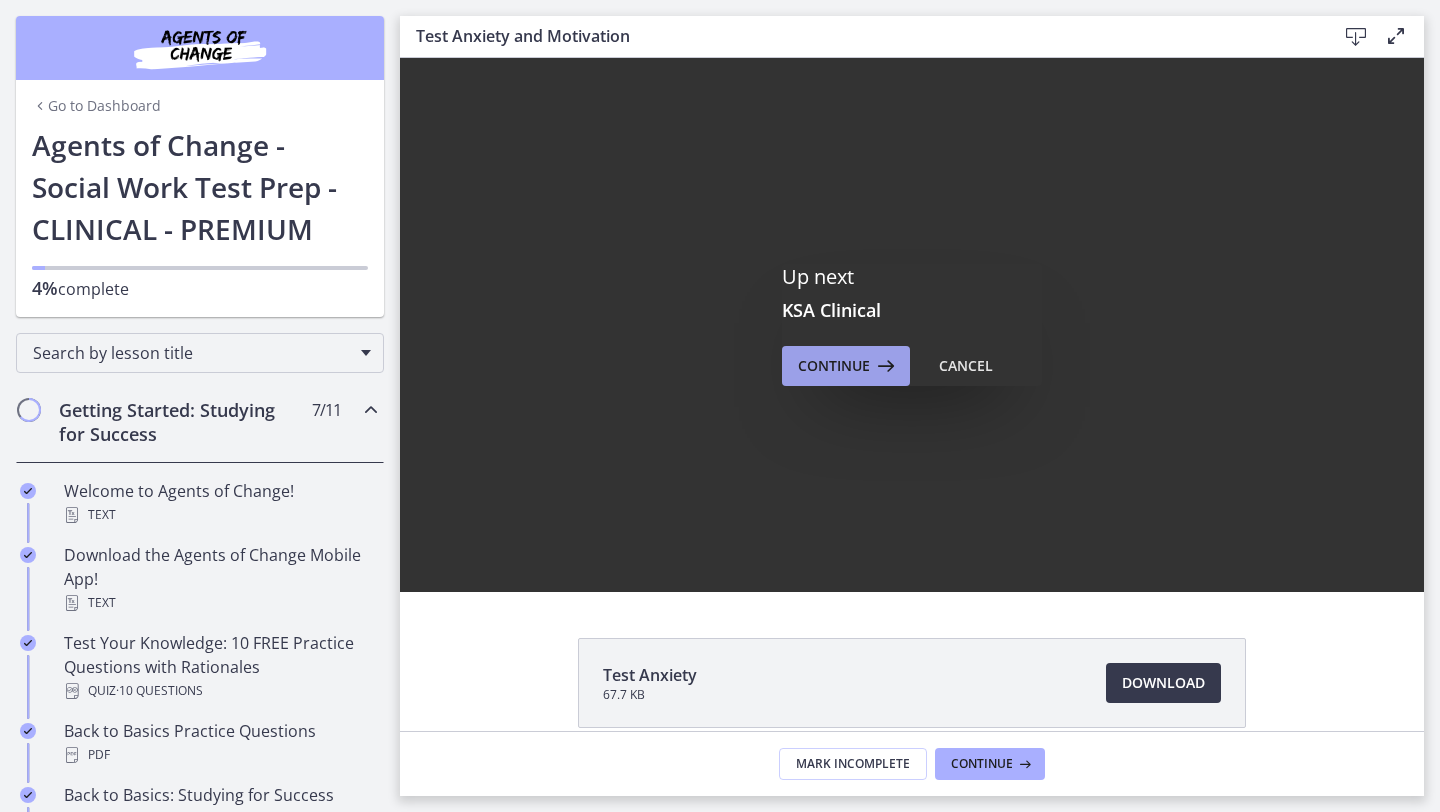 click on "Continue" at bounding box center (834, 366) 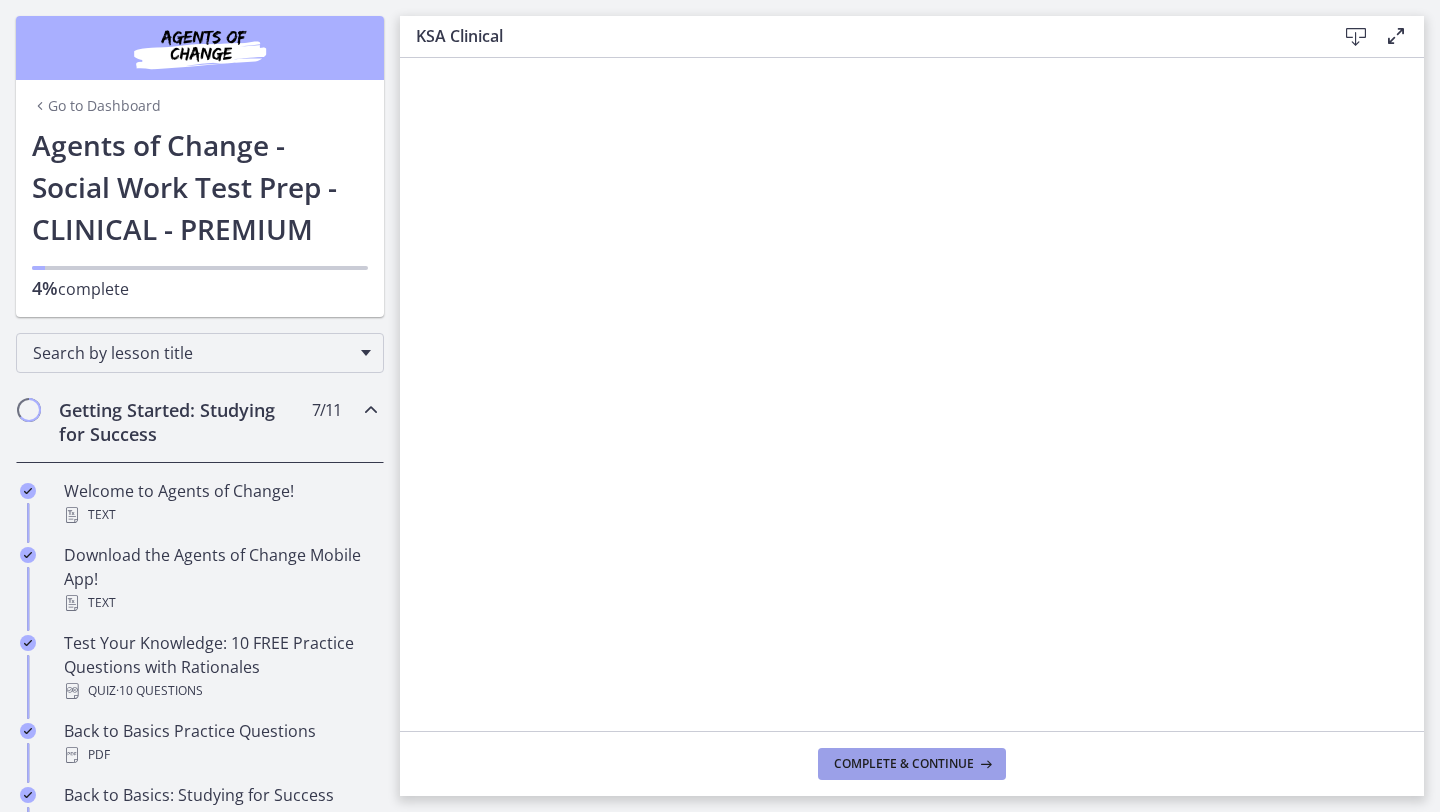 click on "Complete & continue" at bounding box center [912, 764] 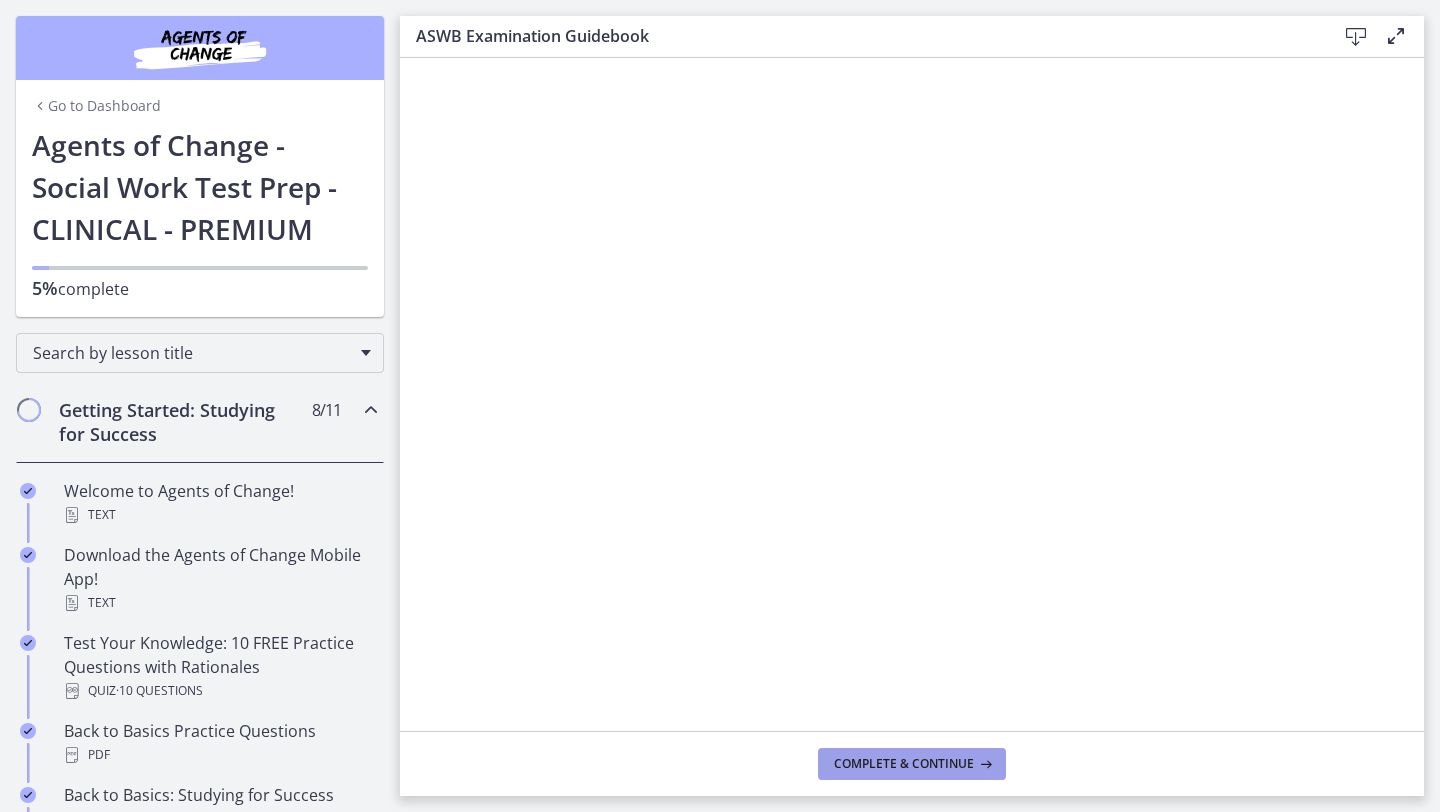 click on "Complete & continue" at bounding box center [904, 764] 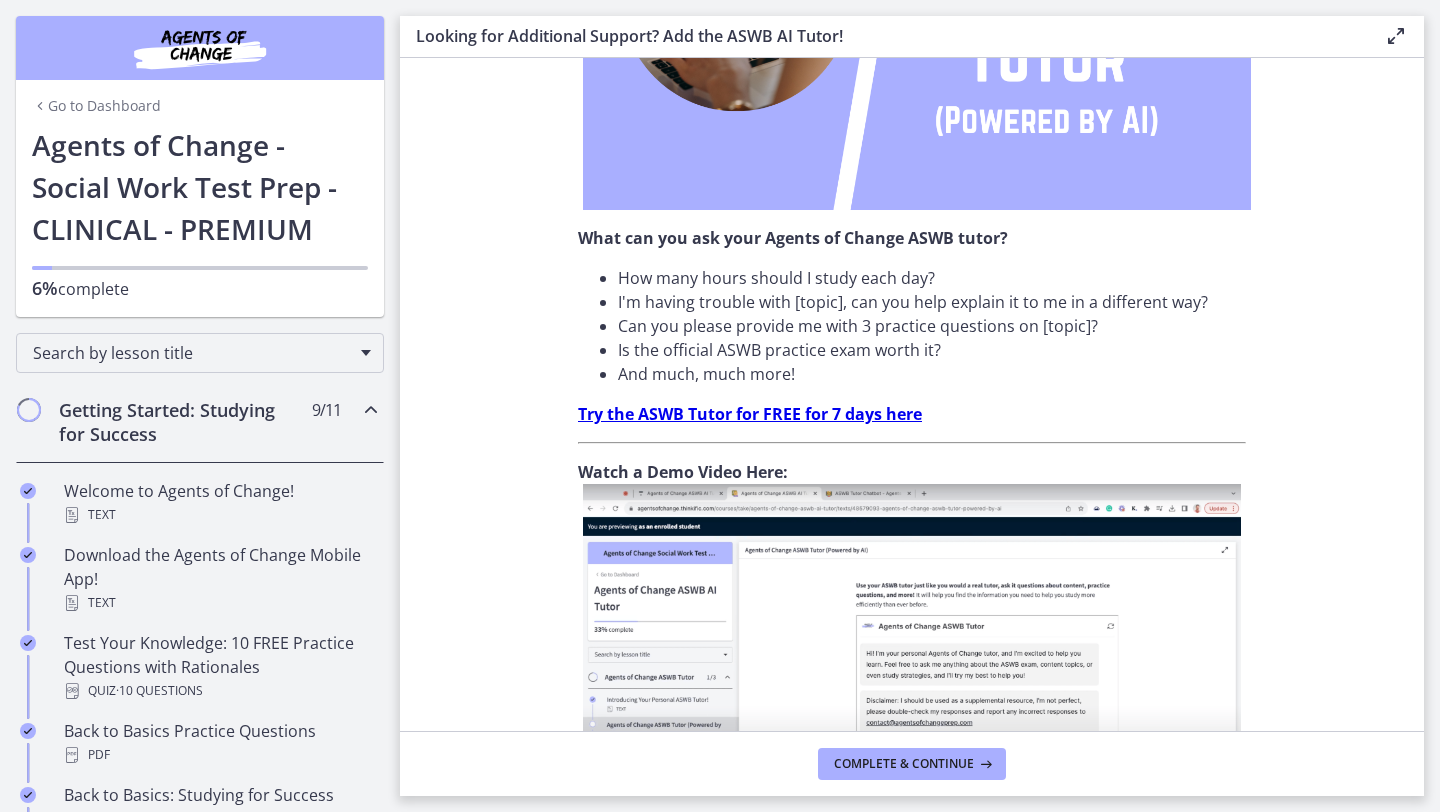 scroll, scrollTop: 678, scrollLeft: 0, axis: vertical 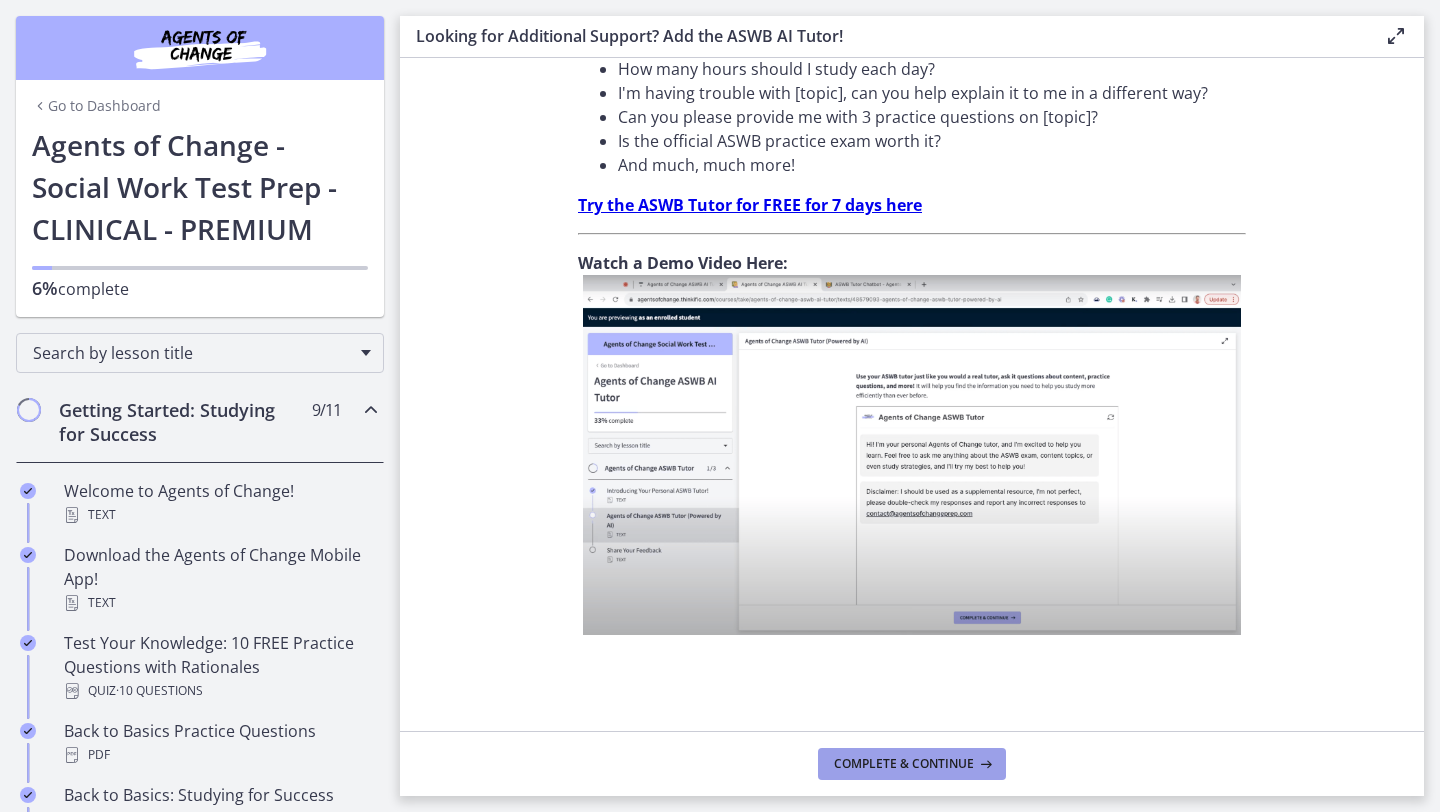 click on "Complete & continue" at bounding box center [904, 764] 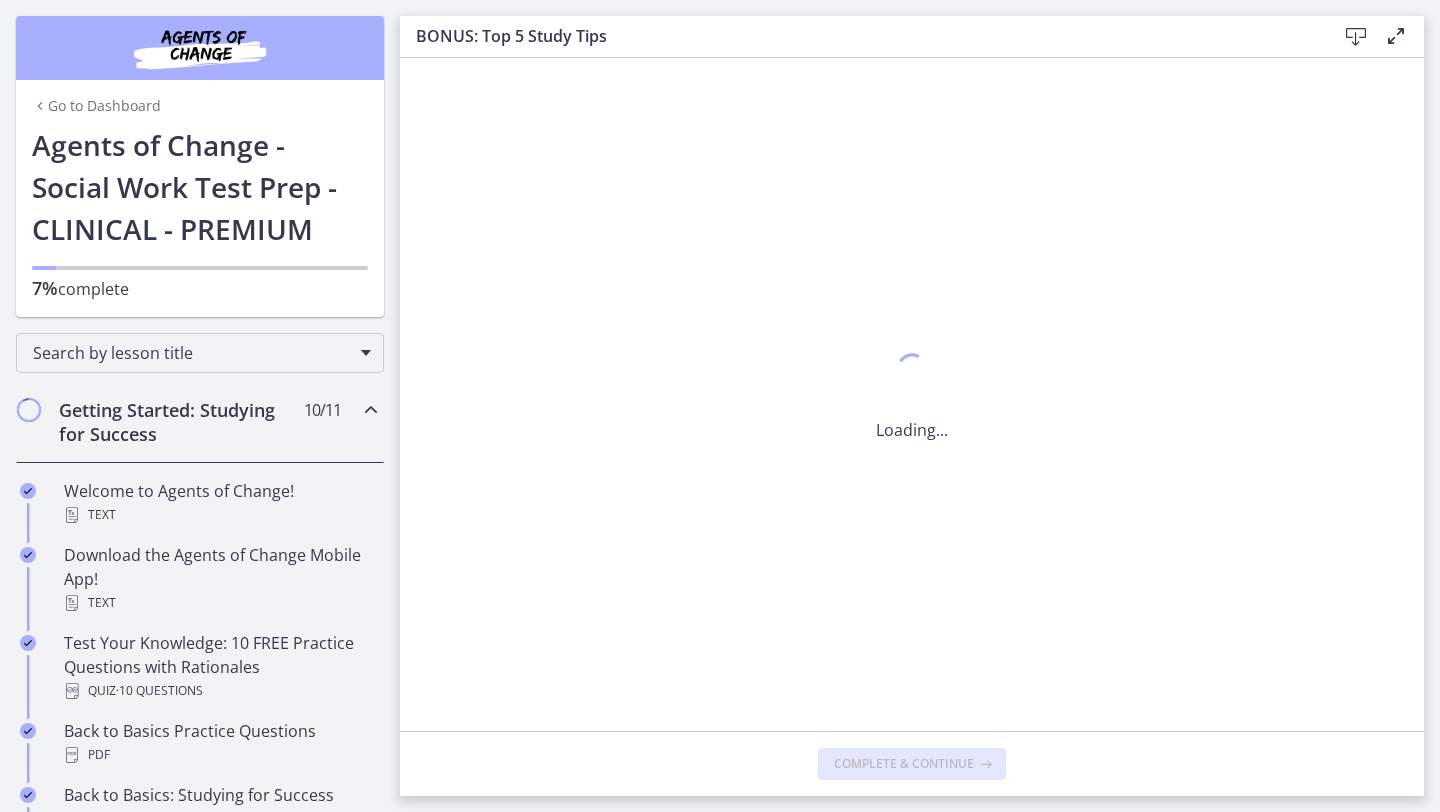 scroll, scrollTop: 0, scrollLeft: 0, axis: both 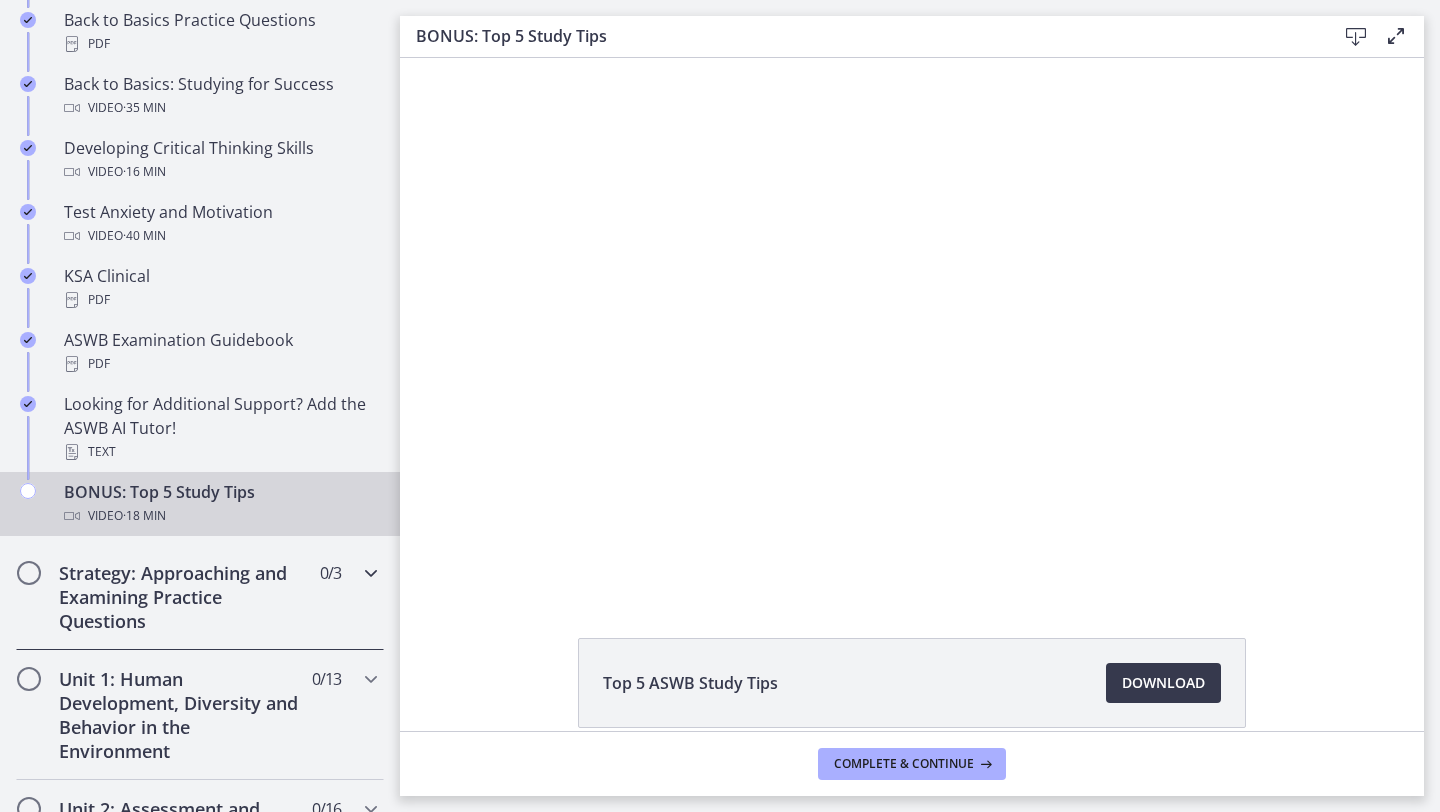 click at bounding box center [371, 573] 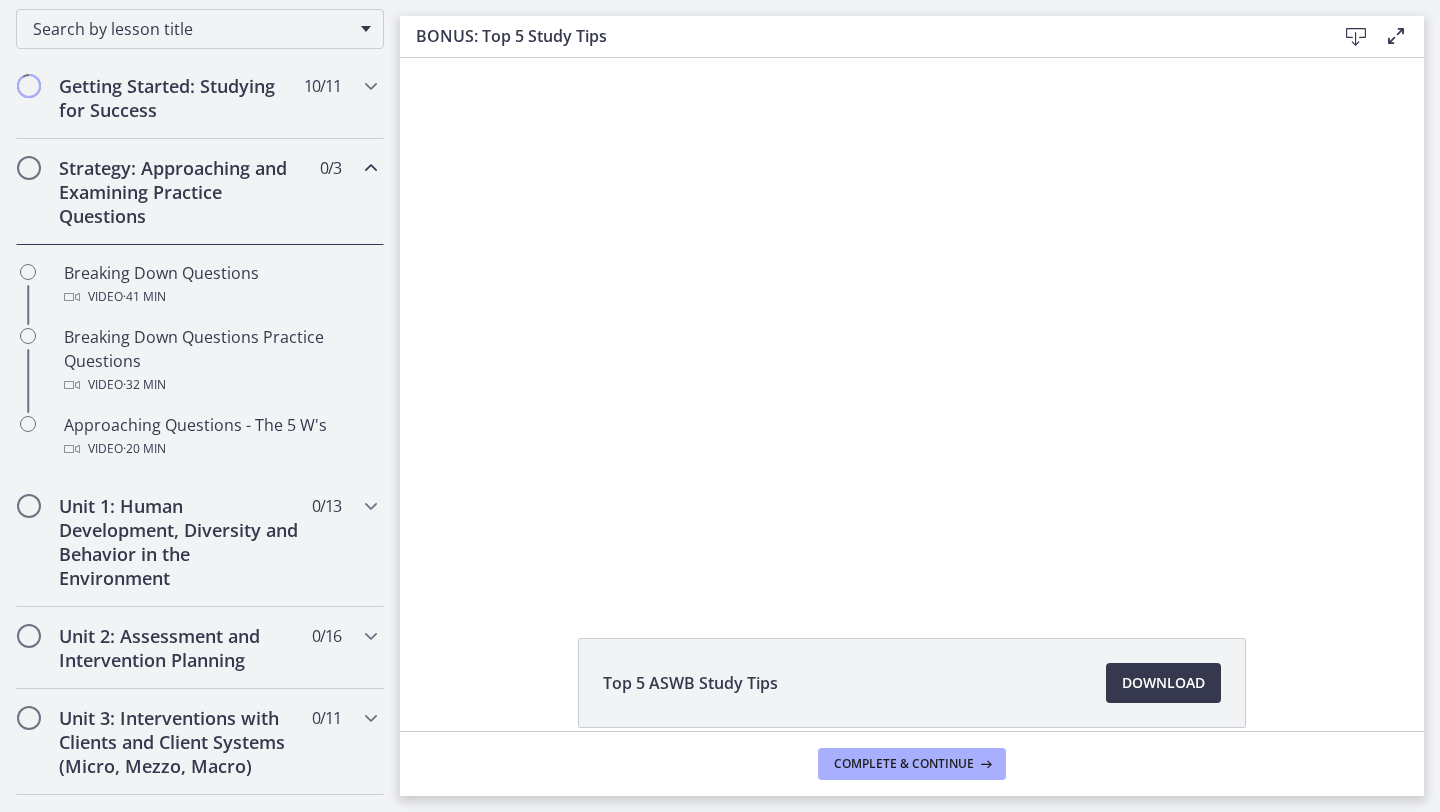 scroll, scrollTop: 295, scrollLeft: 0, axis: vertical 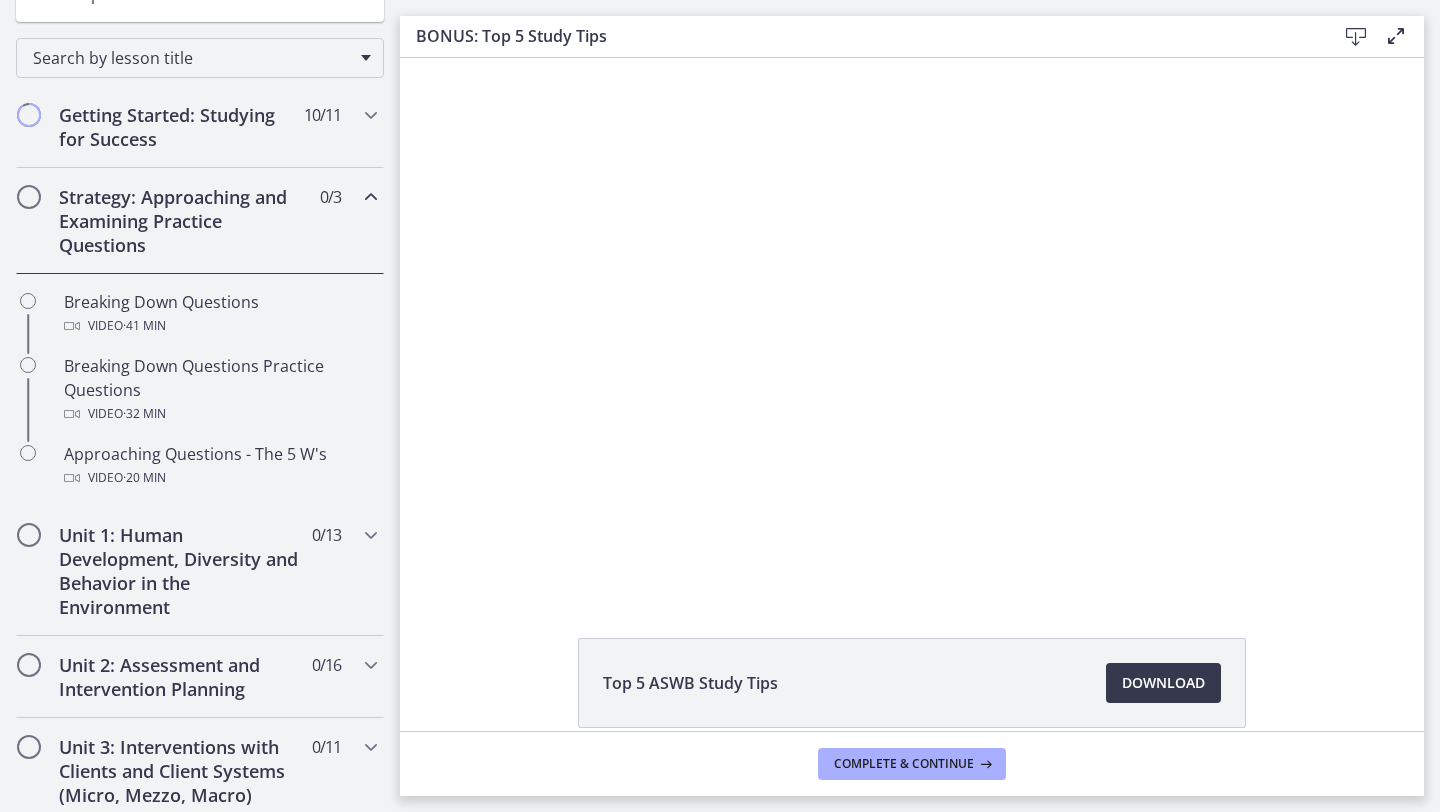 drag, startPoint x: 391, startPoint y: 425, endPoint x: 24, endPoint y: 197, distance: 432.0567 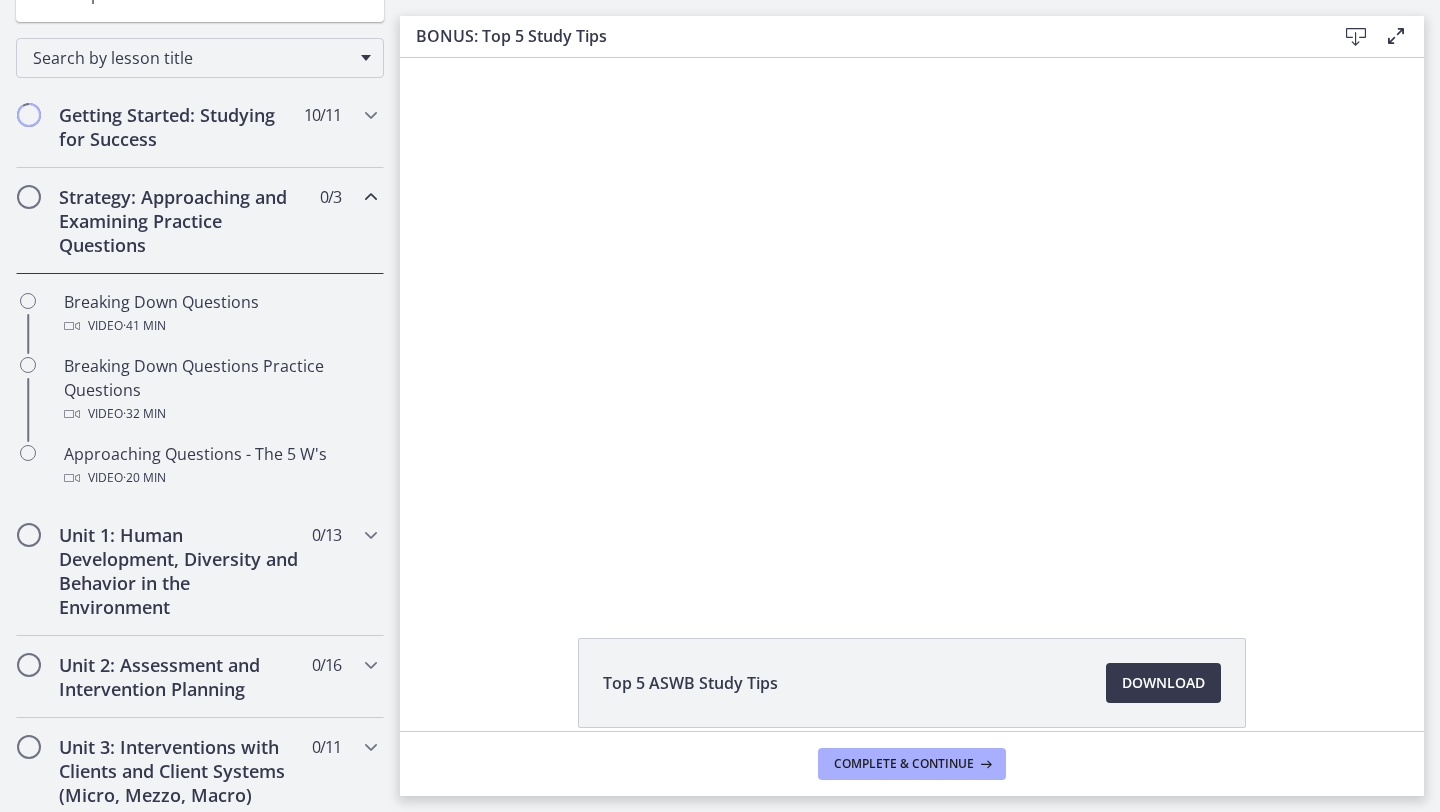 click at bounding box center [371, 197] 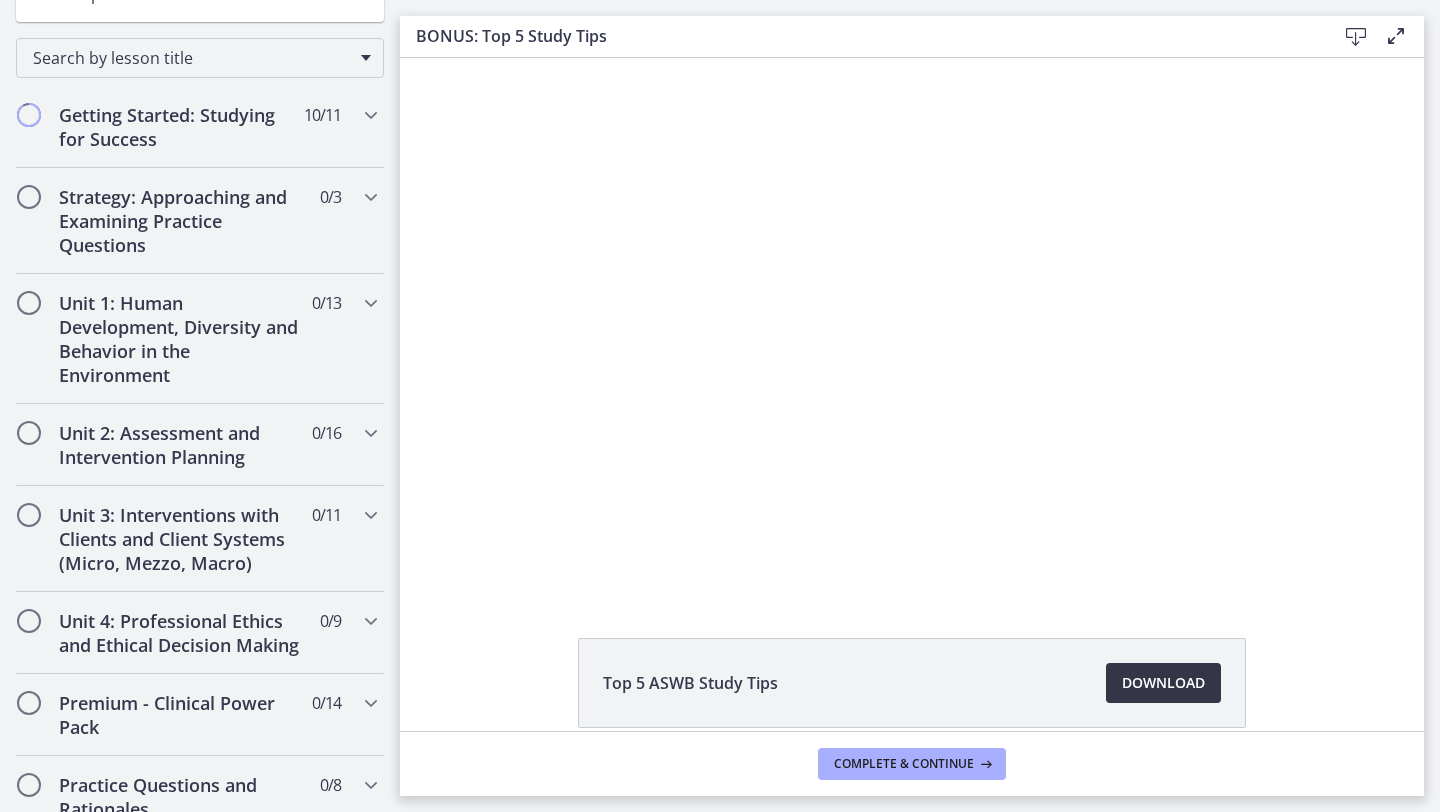 click on "Download
Opens in a new window" at bounding box center (1163, 683) 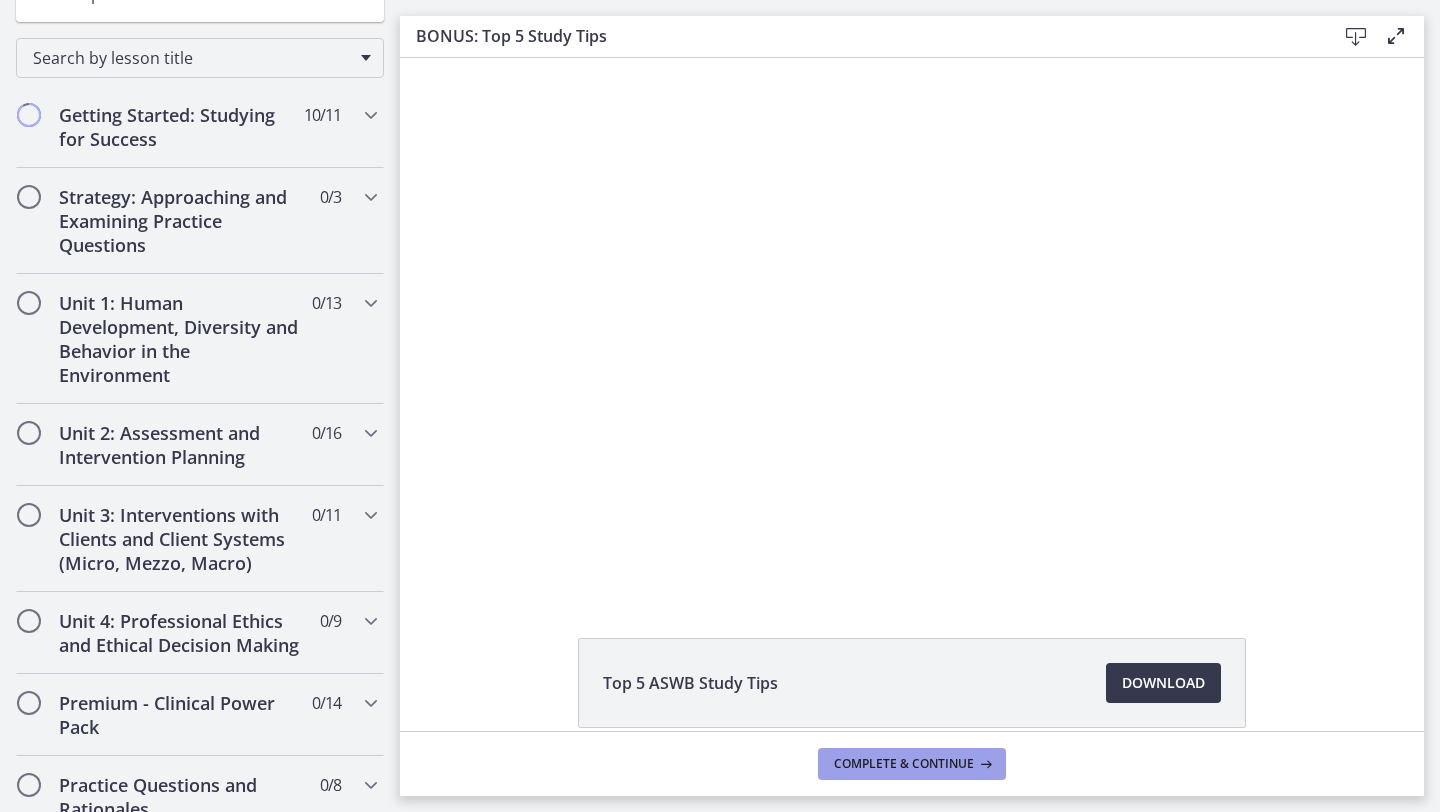 click on "Complete & continue" at bounding box center [904, 764] 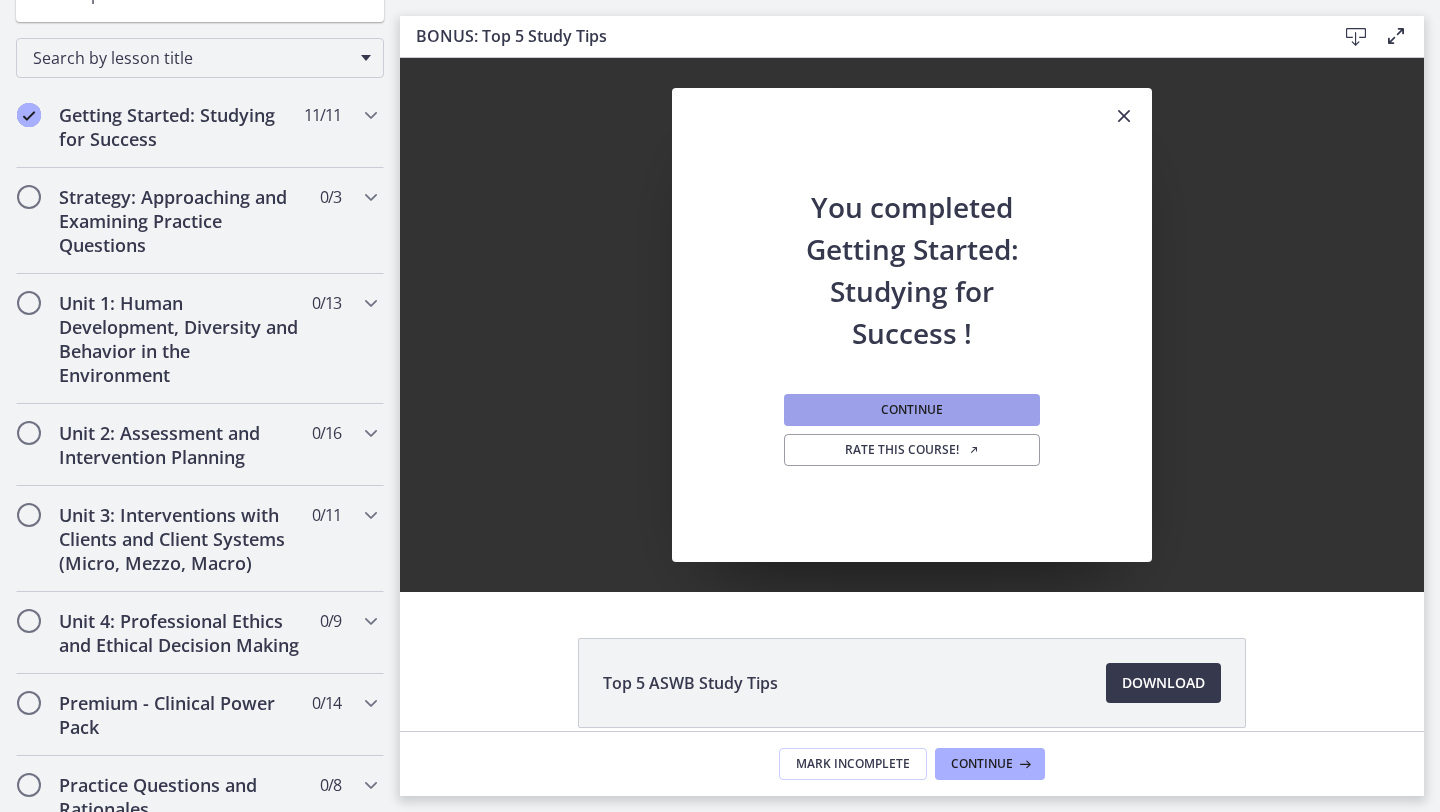 click on "Continue" at bounding box center [912, 410] 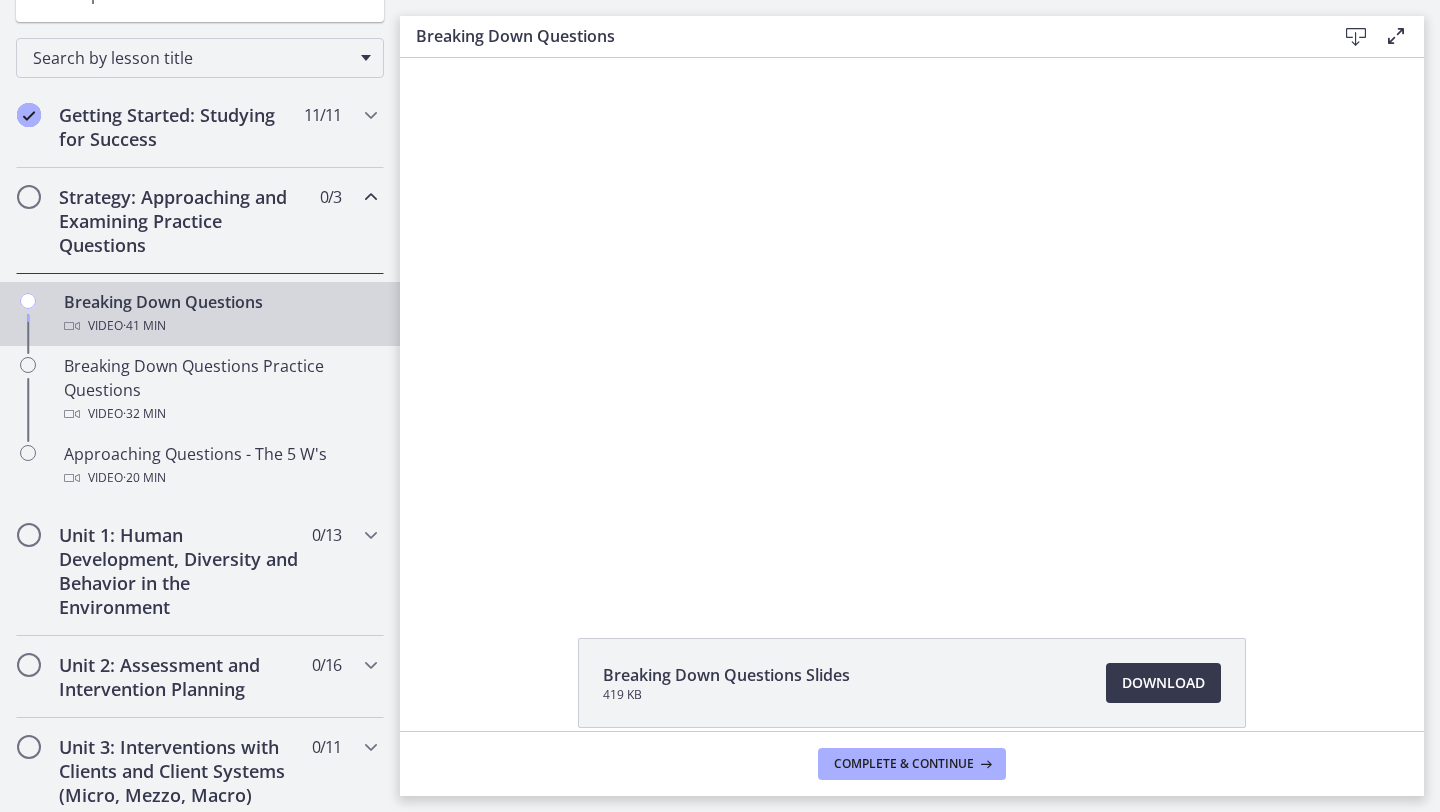 scroll, scrollTop: 0, scrollLeft: 0, axis: both 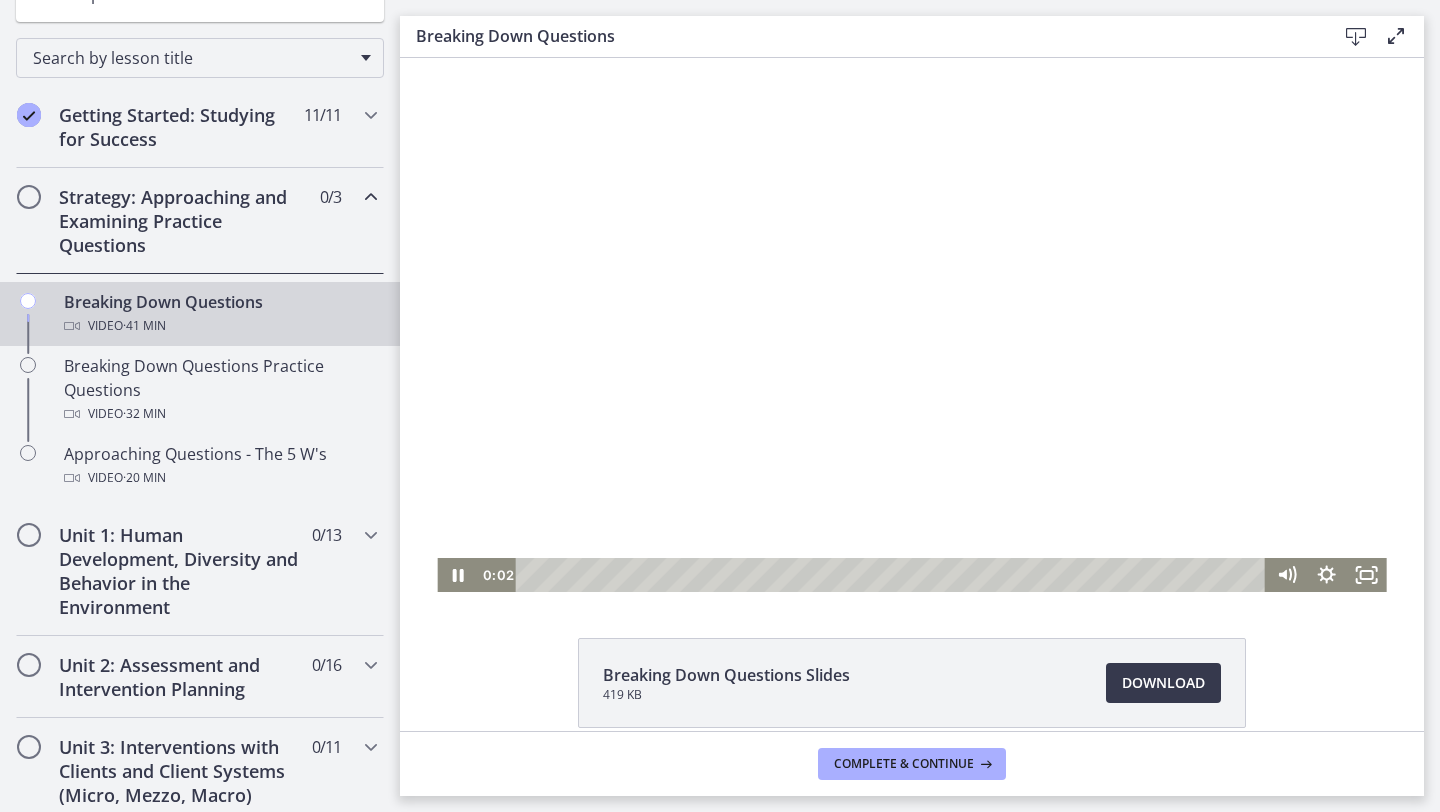 click at bounding box center (911, 325) 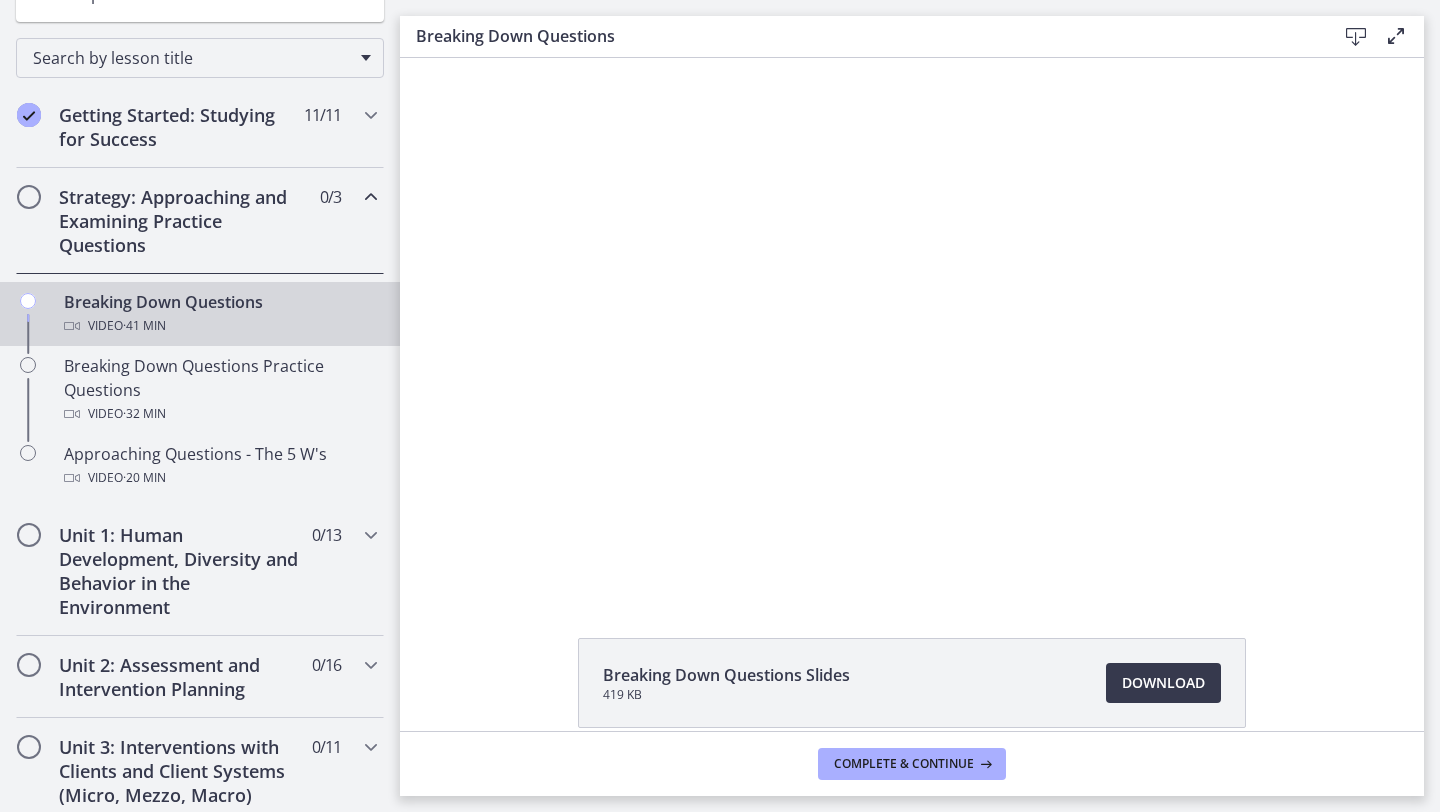 click on "0  /  3
Completed" at bounding box center [330, 197] 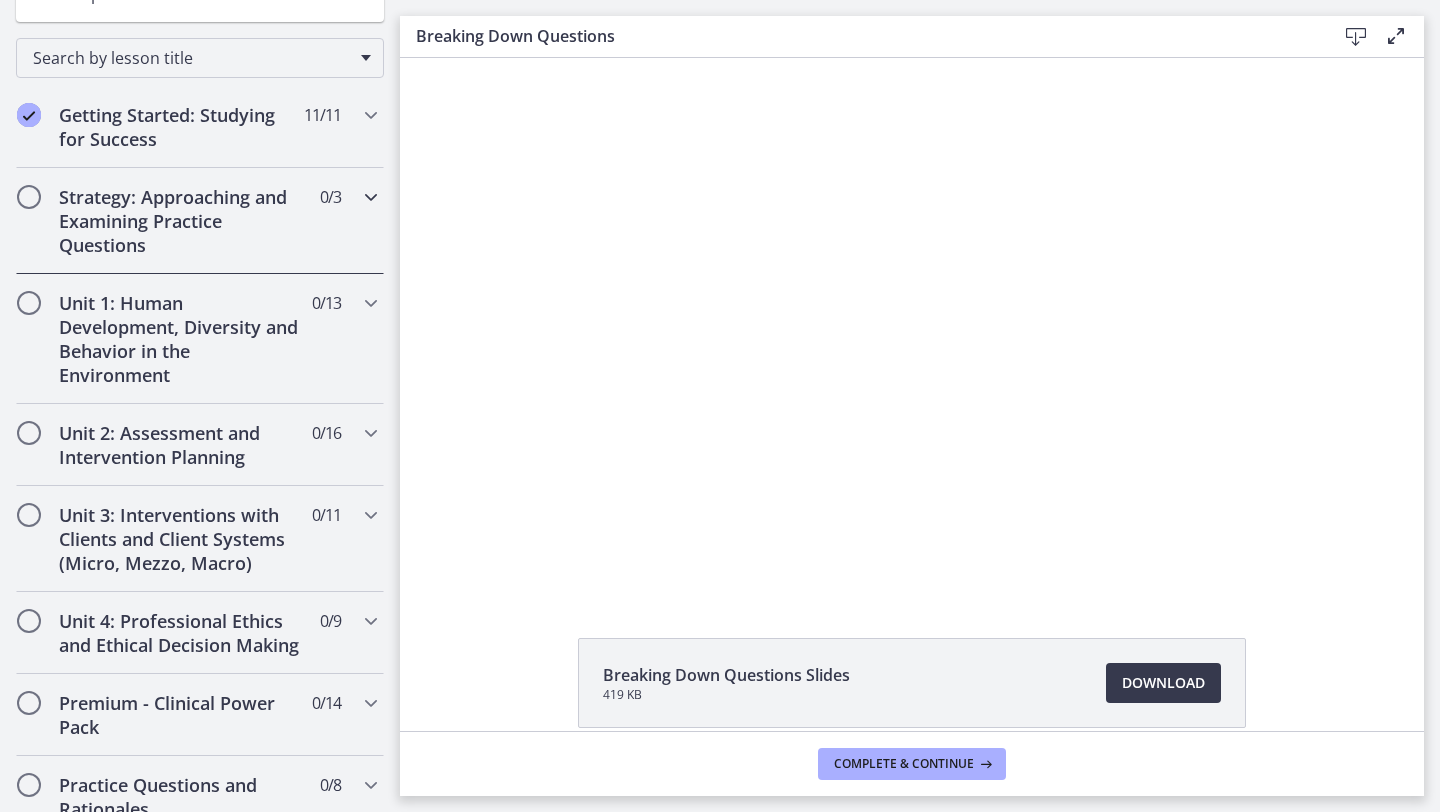 click at bounding box center [371, 197] 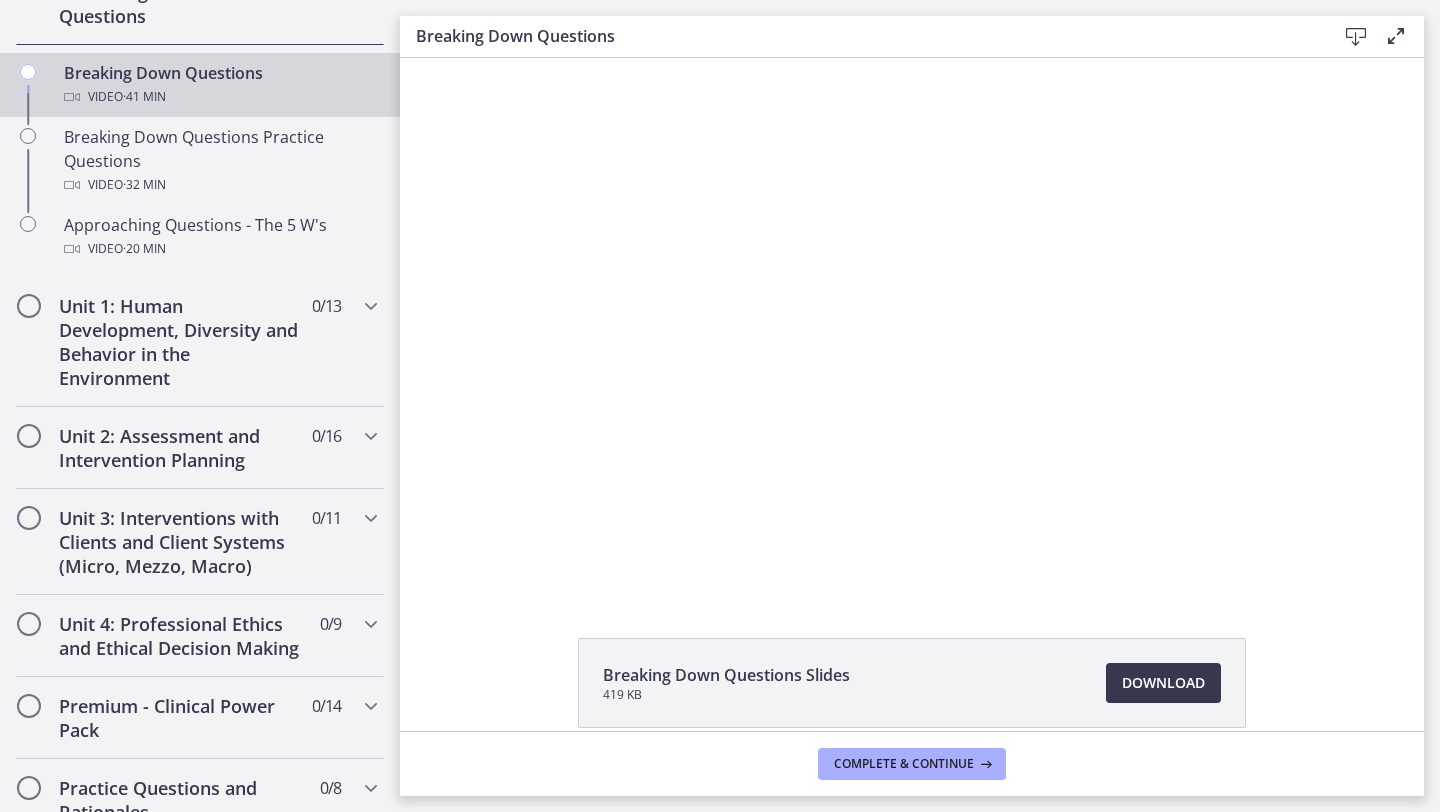scroll, scrollTop: 515, scrollLeft: 0, axis: vertical 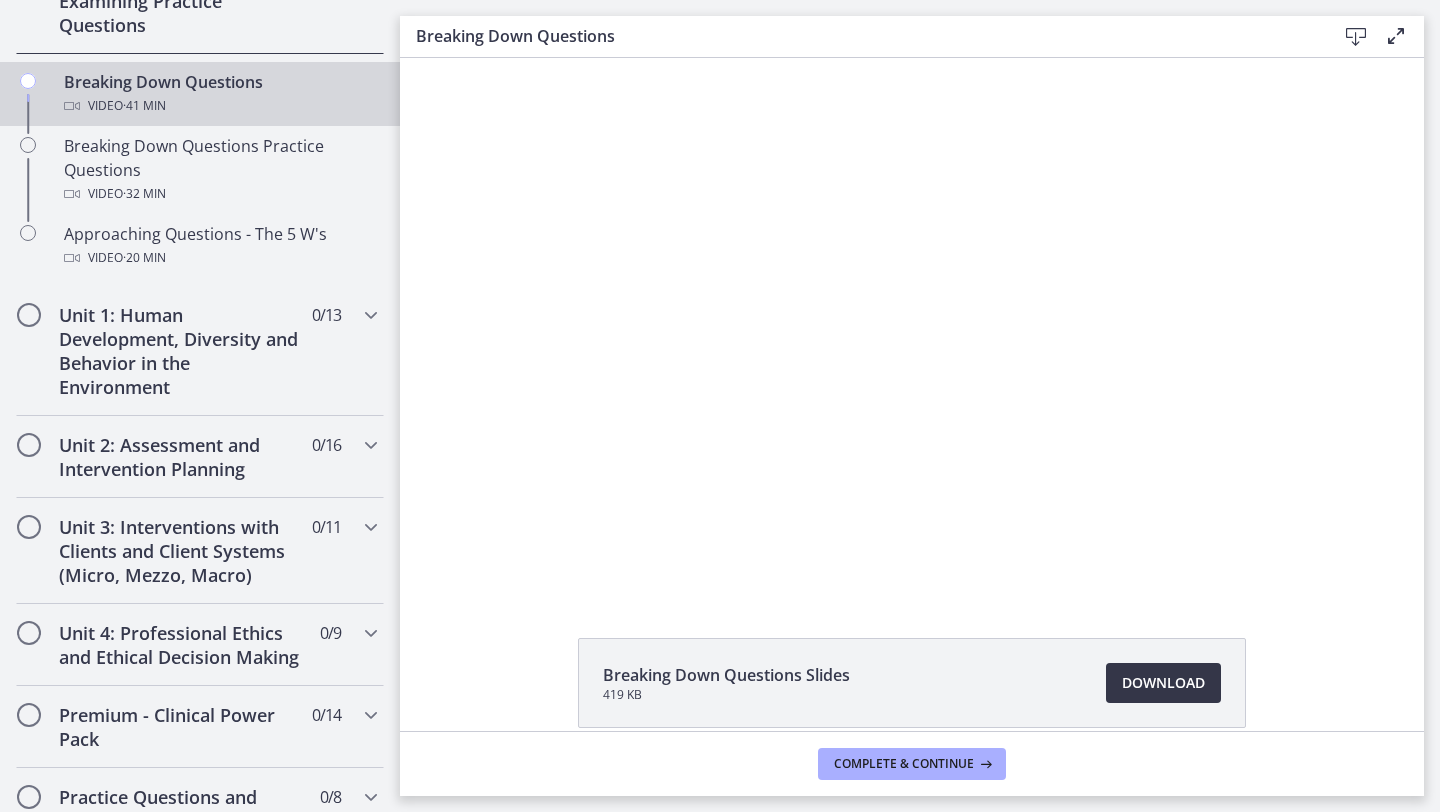 click on "Download
Opens in a new window" at bounding box center (1163, 683) 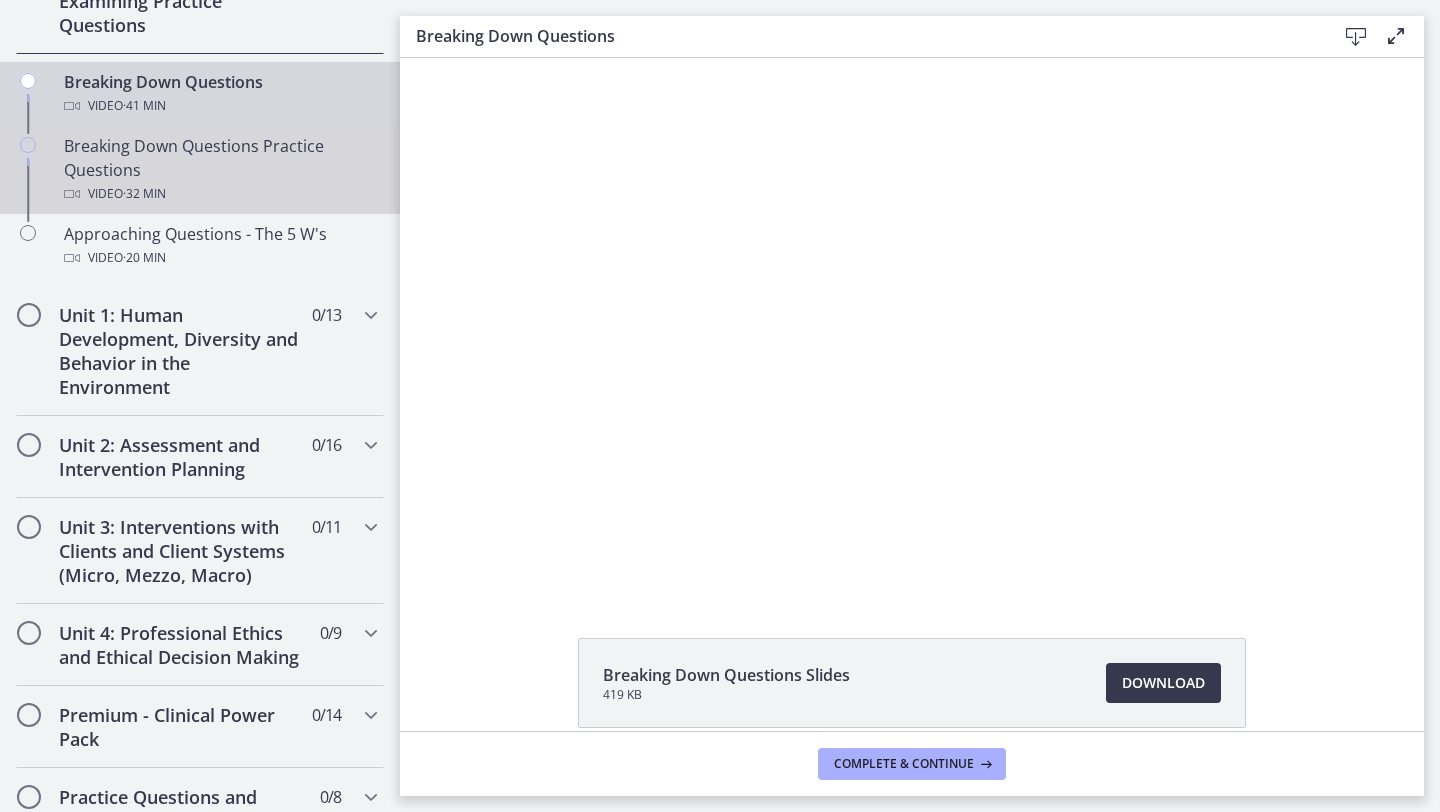 click on "Breaking Down Questions Practice Questions
Video
·  32 min" at bounding box center [200, 170] 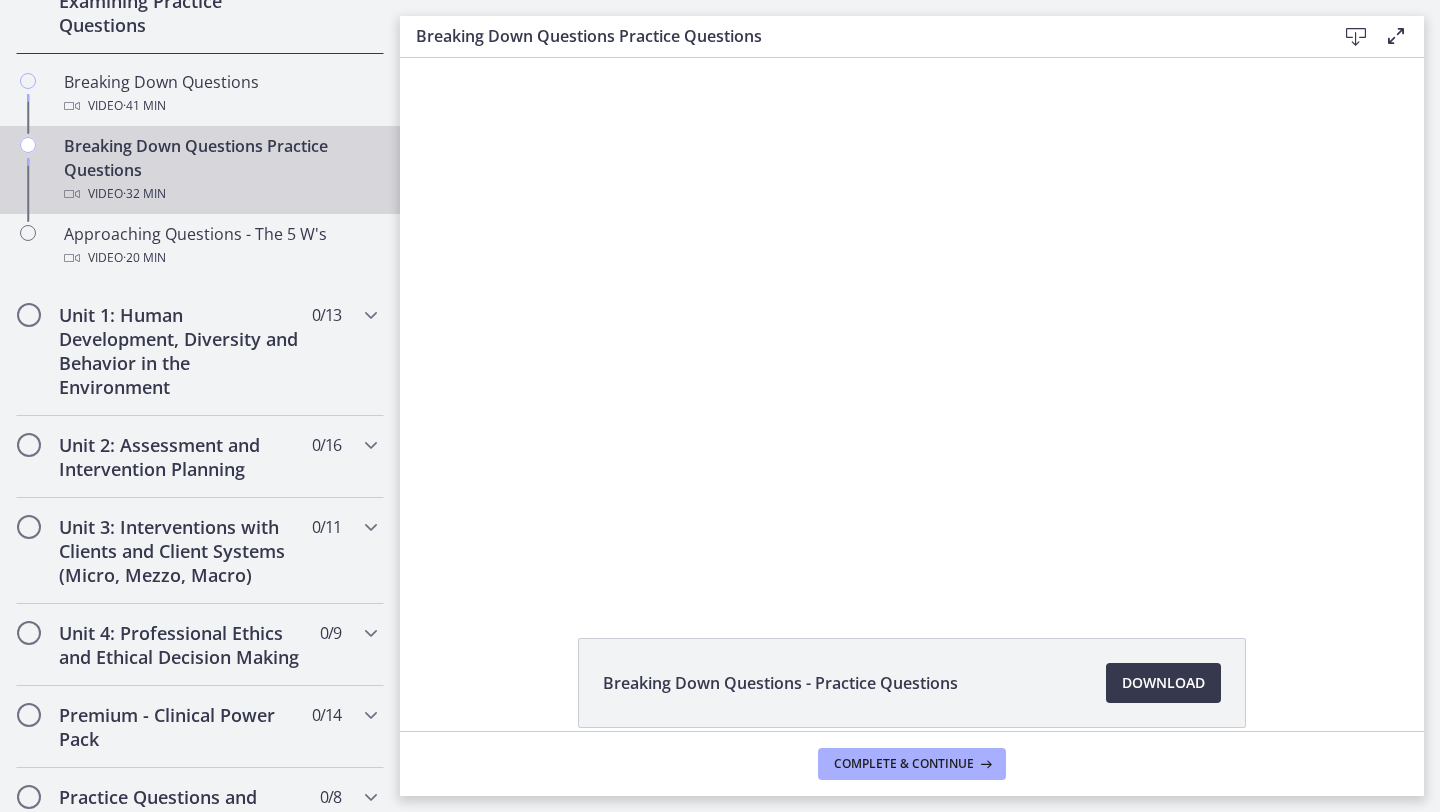 scroll, scrollTop: 0, scrollLeft: 0, axis: both 